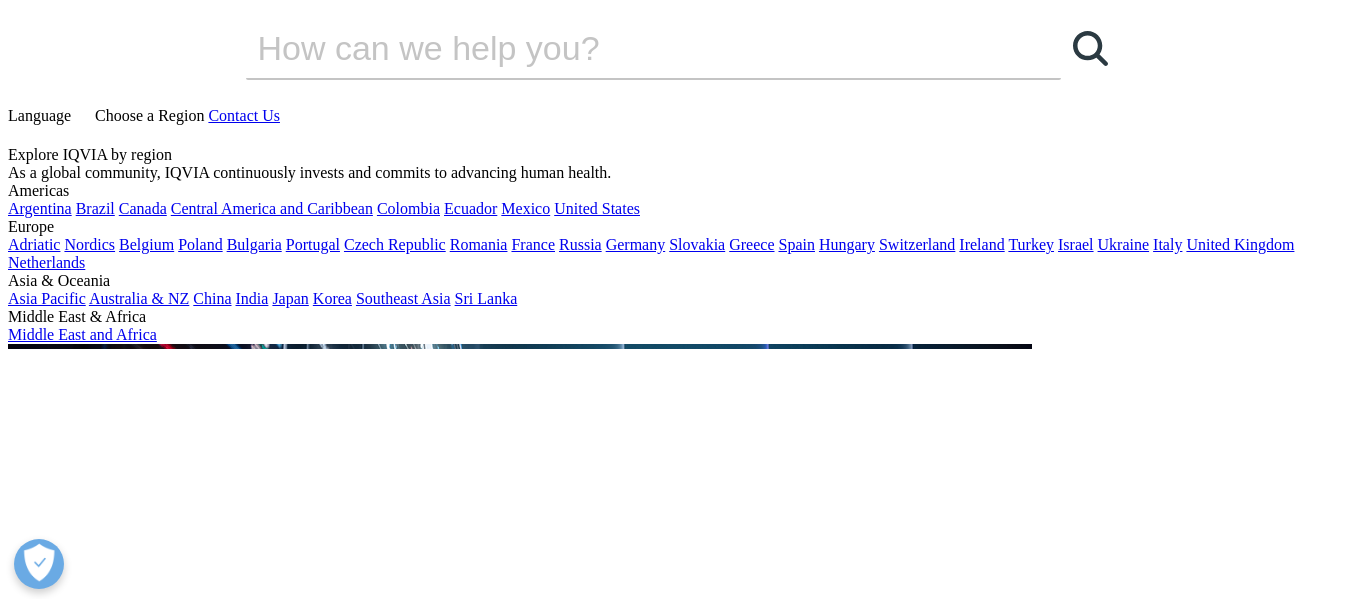 scroll, scrollTop: 0, scrollLeft: 0, axis: both 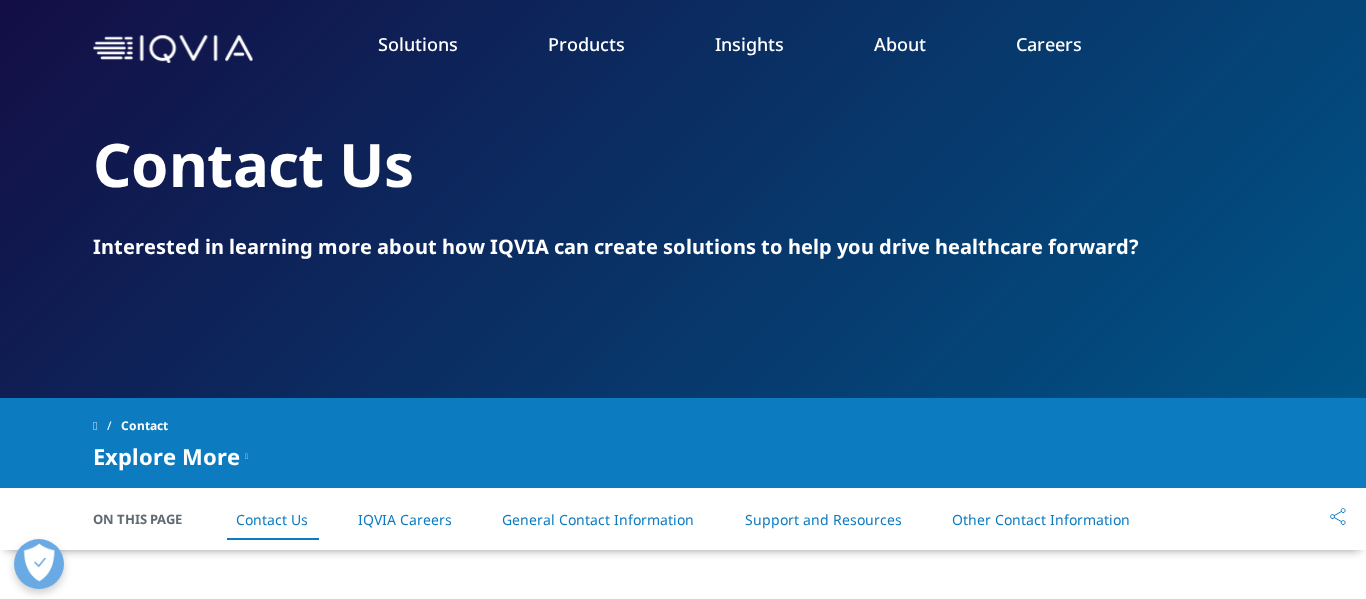 click on "About" at bounding box center (900, 44) 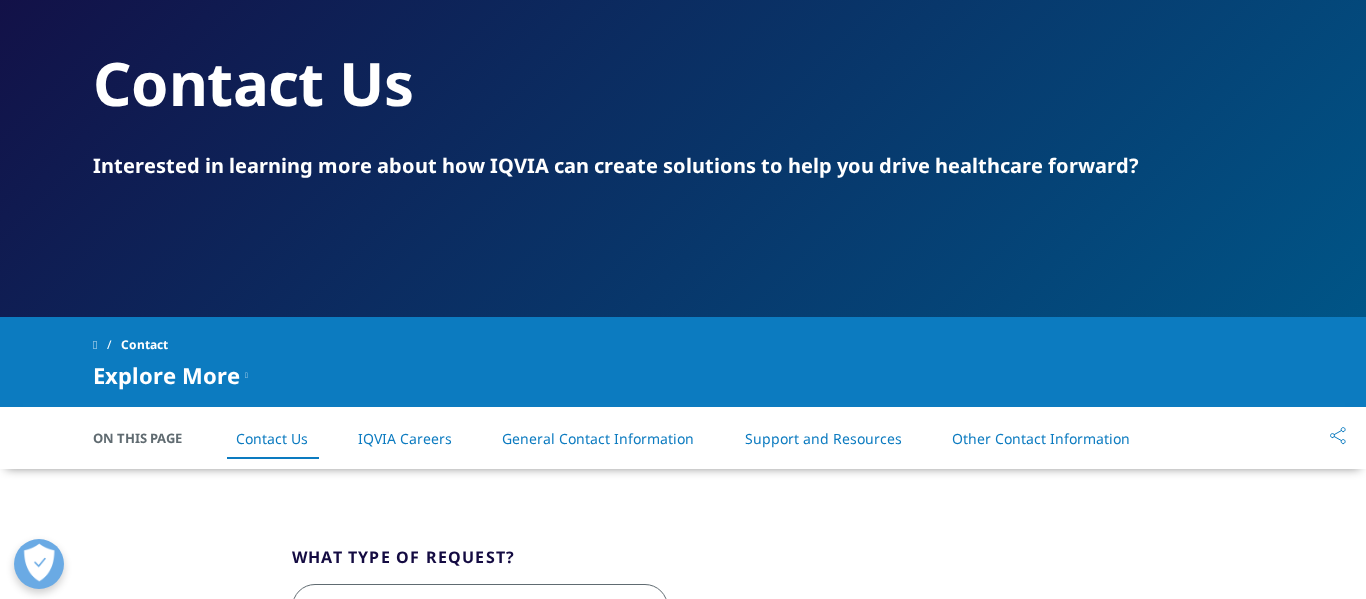 scroll, scrollTop: 0, scrollLeft: 0, axis: both 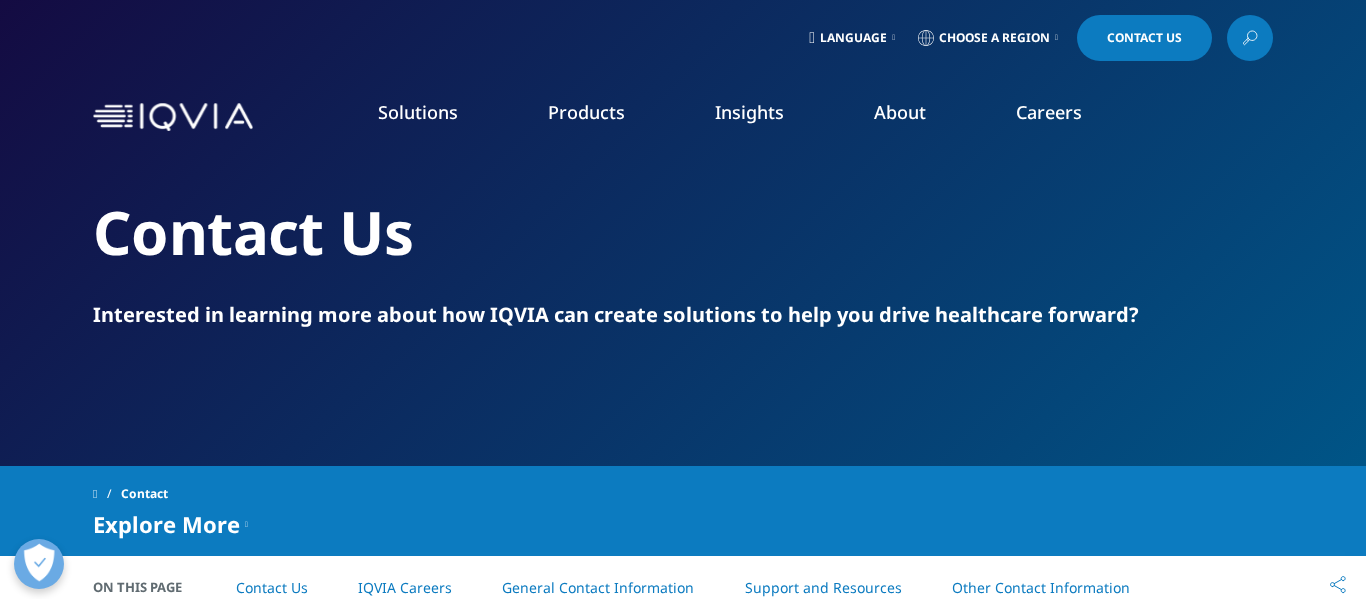 click on "Contact" at bounding box center (683, 494) 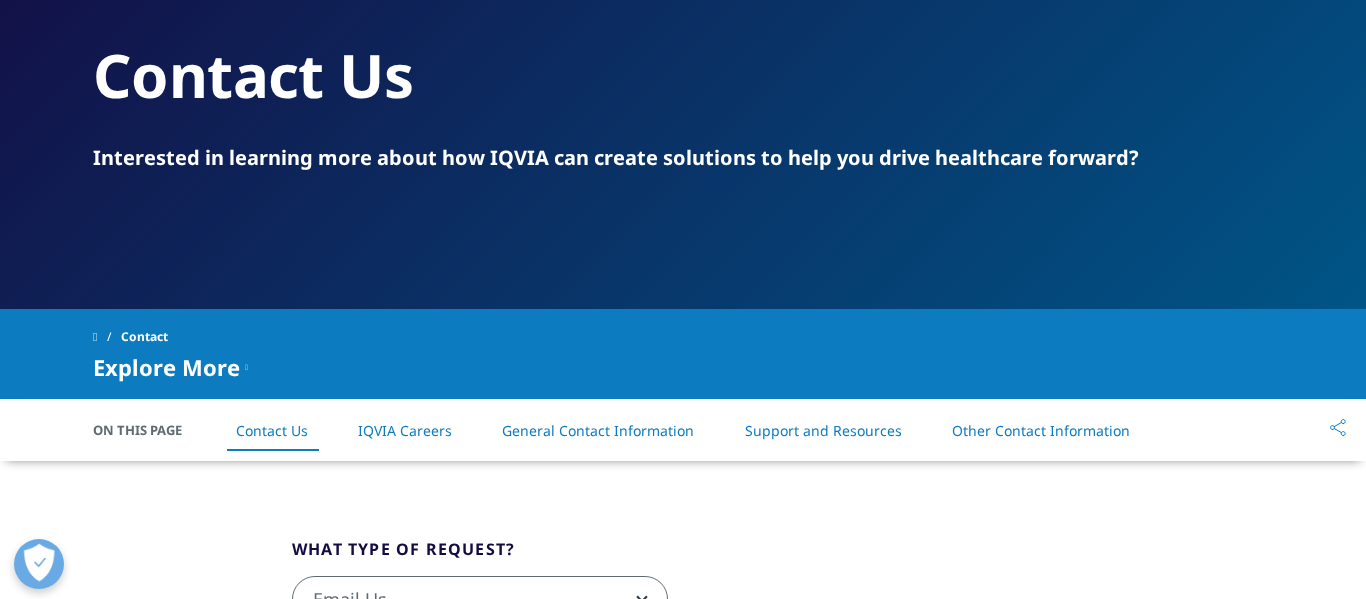 click on "Payers" at bounding box center [857, 362] 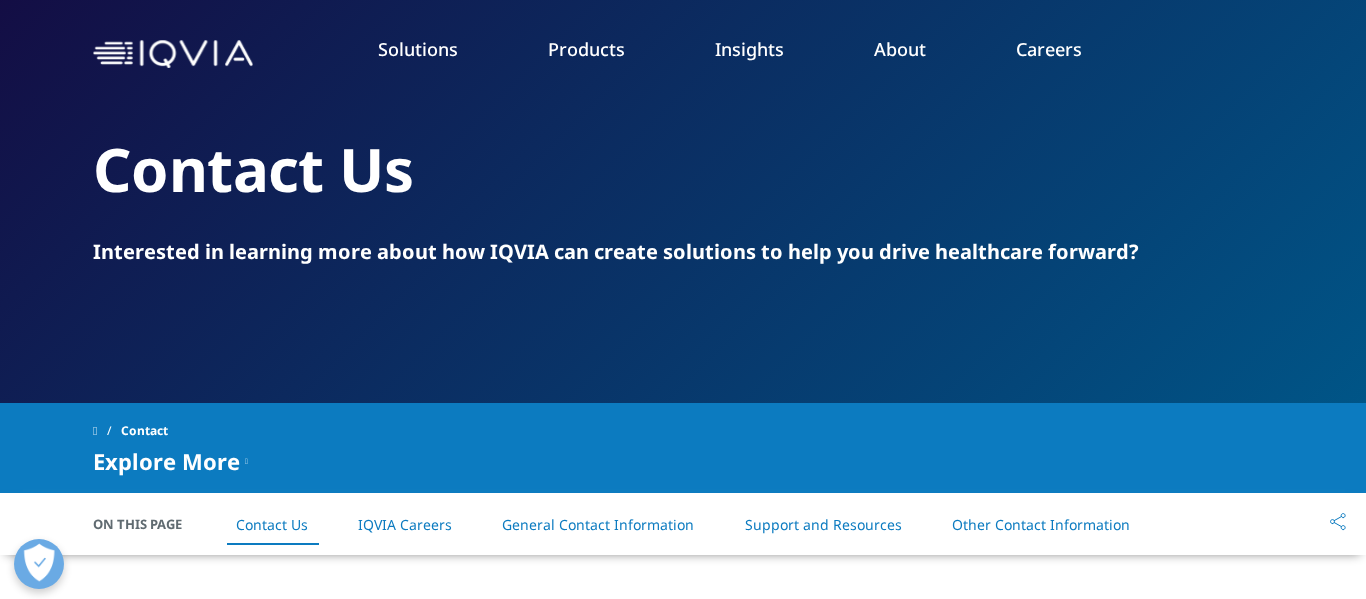 scroll, scrollTop: 0, scrollLeft: 0, axis: both 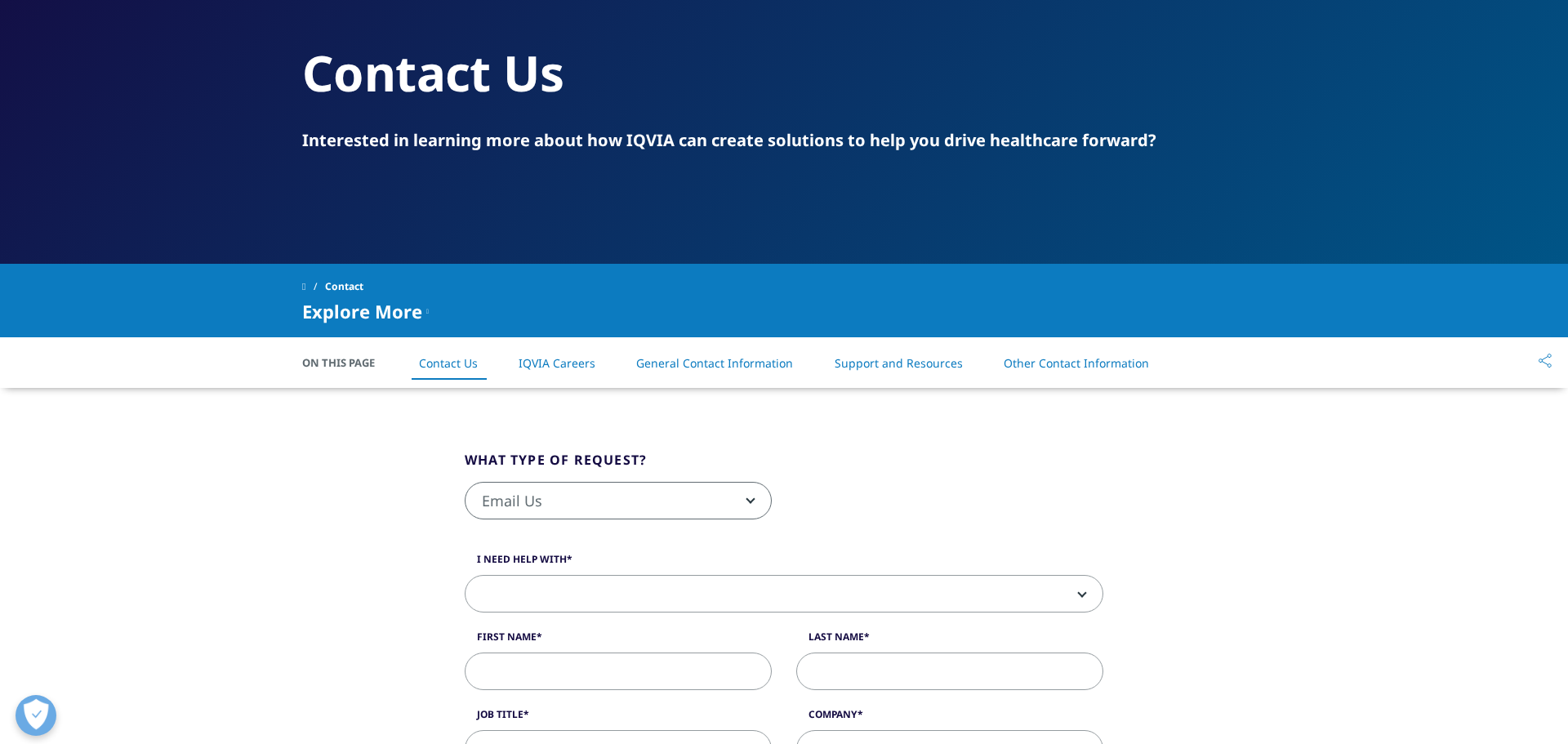 click on "Email Us" at bounding box center (618, 501) 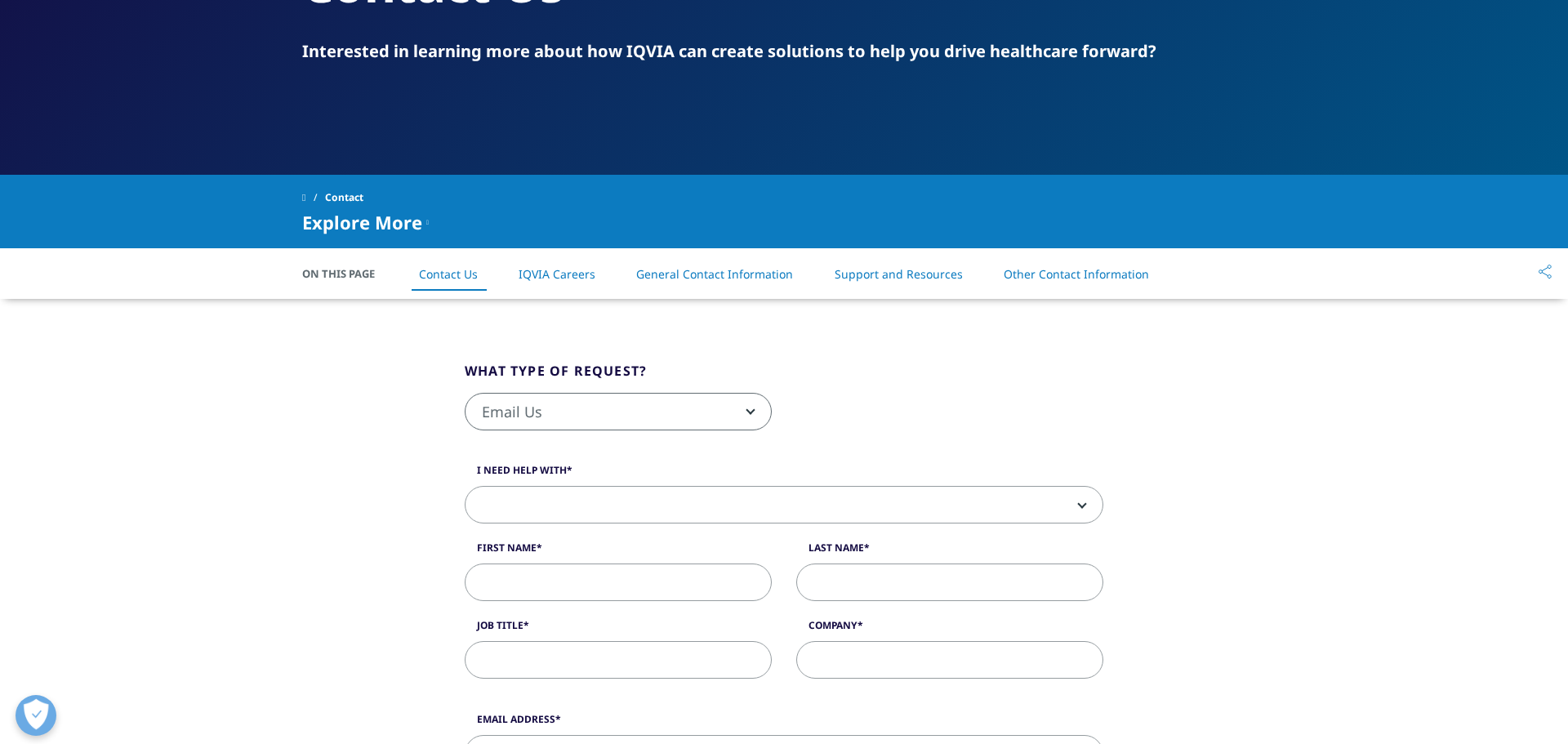 scroll, scrollTop: 207, scrollLeft: 0, axis: vertical 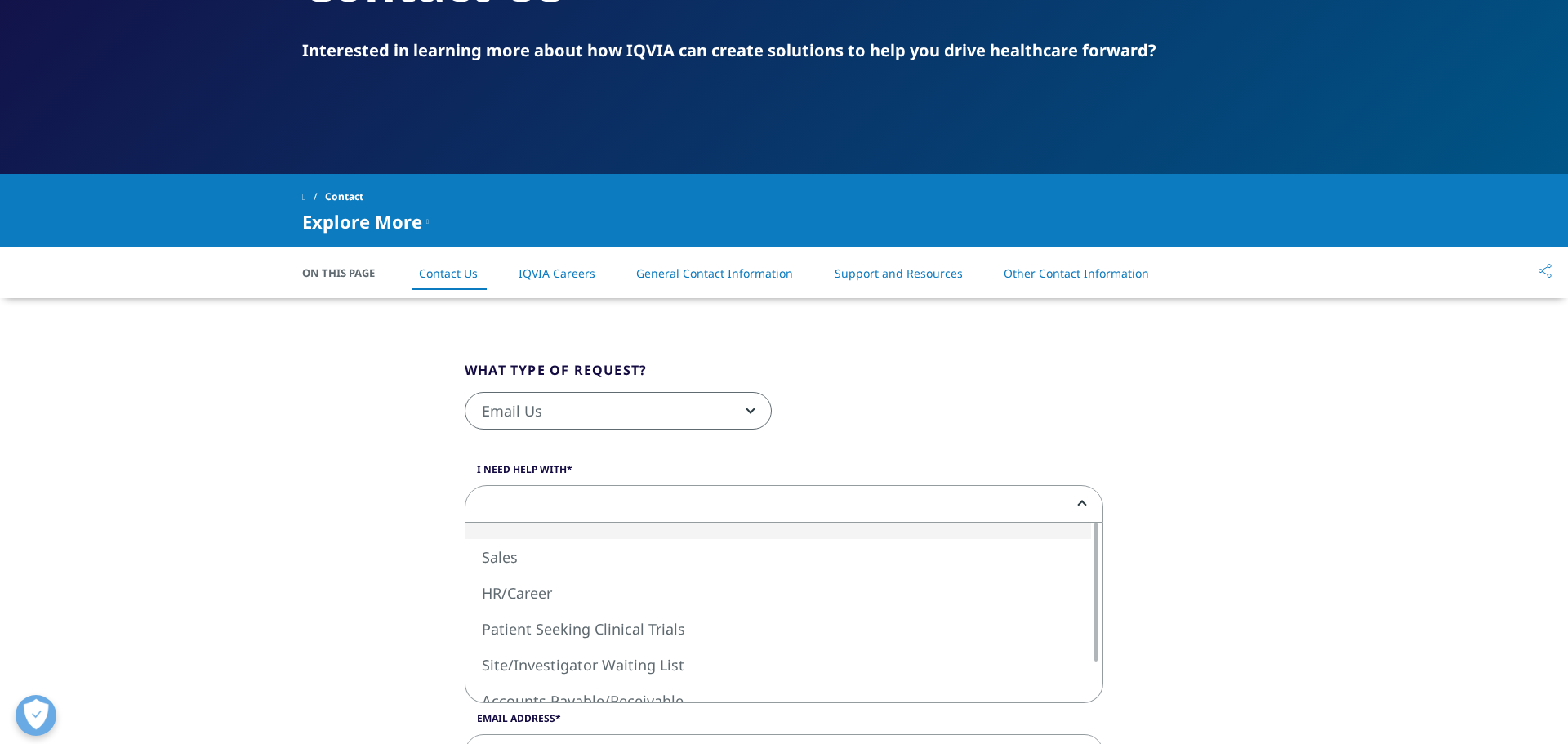 click at bounding box center [784, 505] 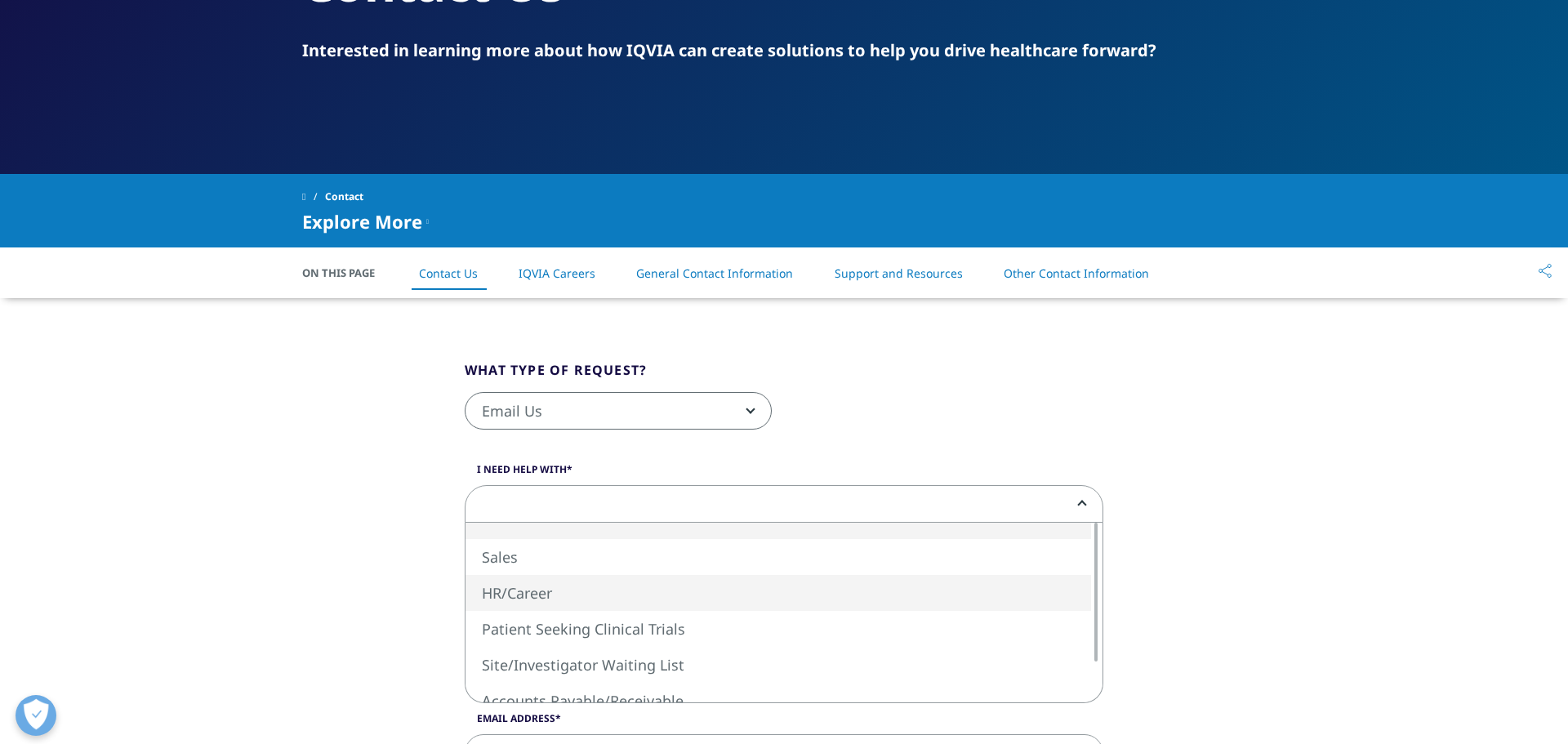select on "HR/Career" 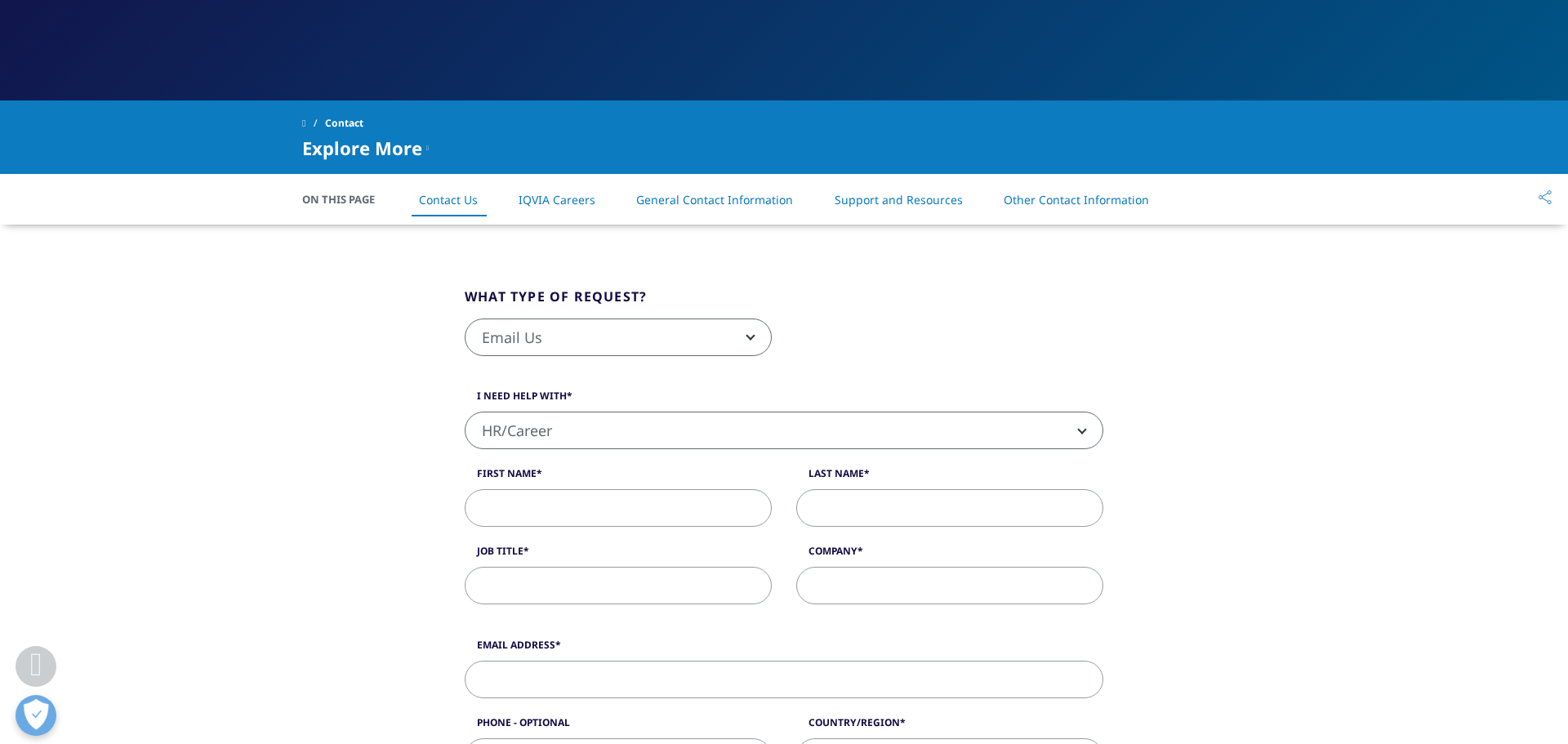 scroll, scrollTop: 283, scrollLeft: 0, axis: vertical 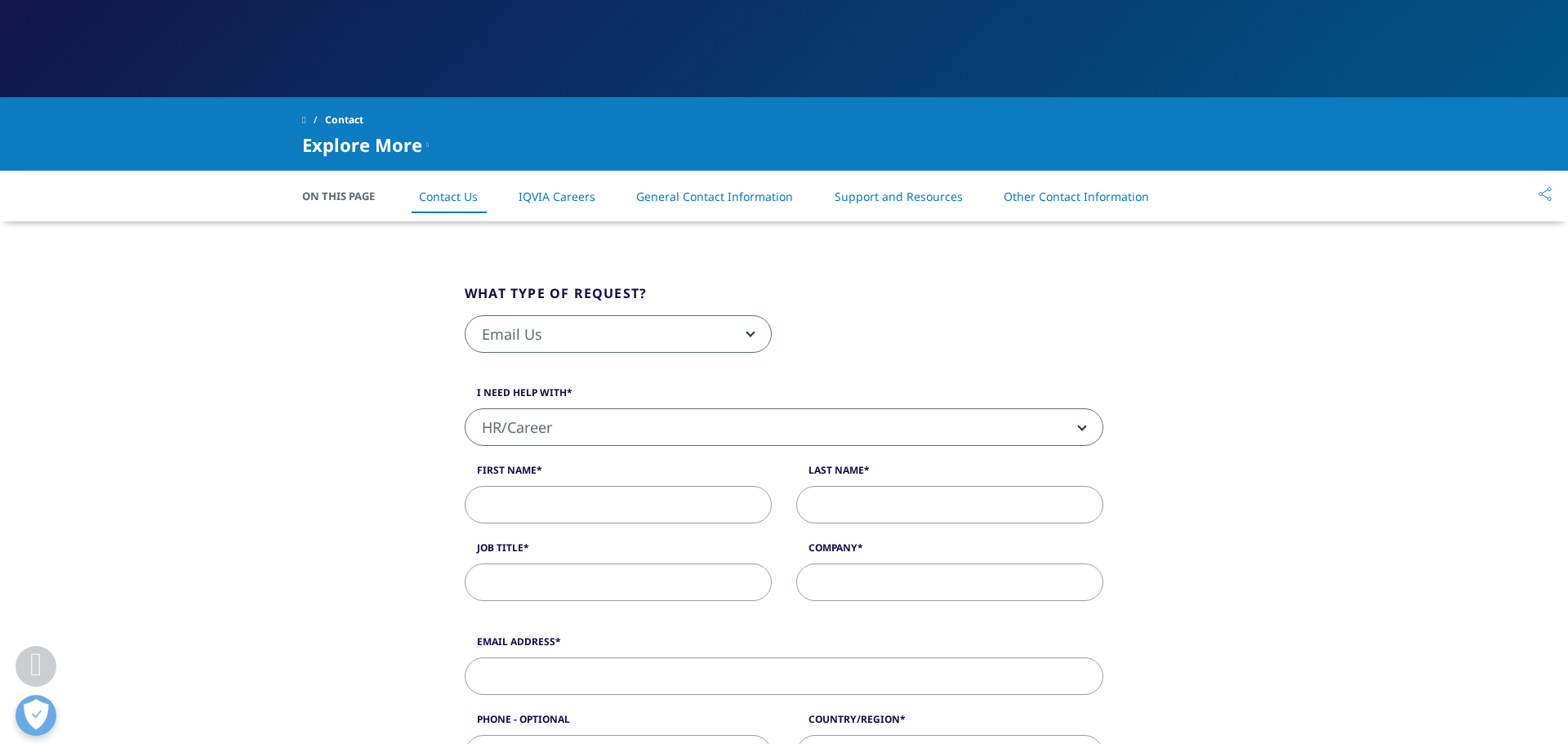 click on "HR/Career" at bounding box center [784, 428] 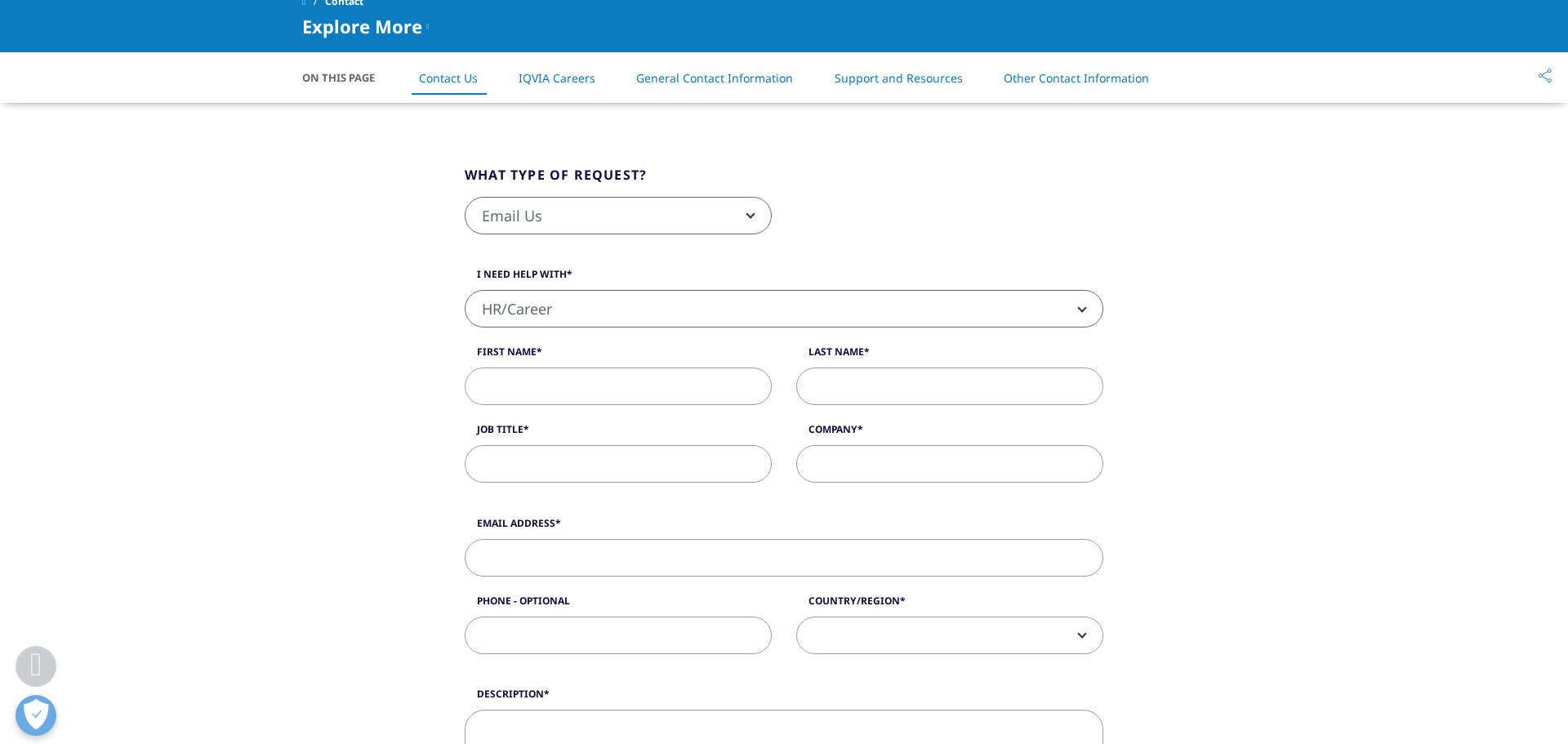 scroll, scrollTop: 329, scrollLeft: 0, axis: vertical 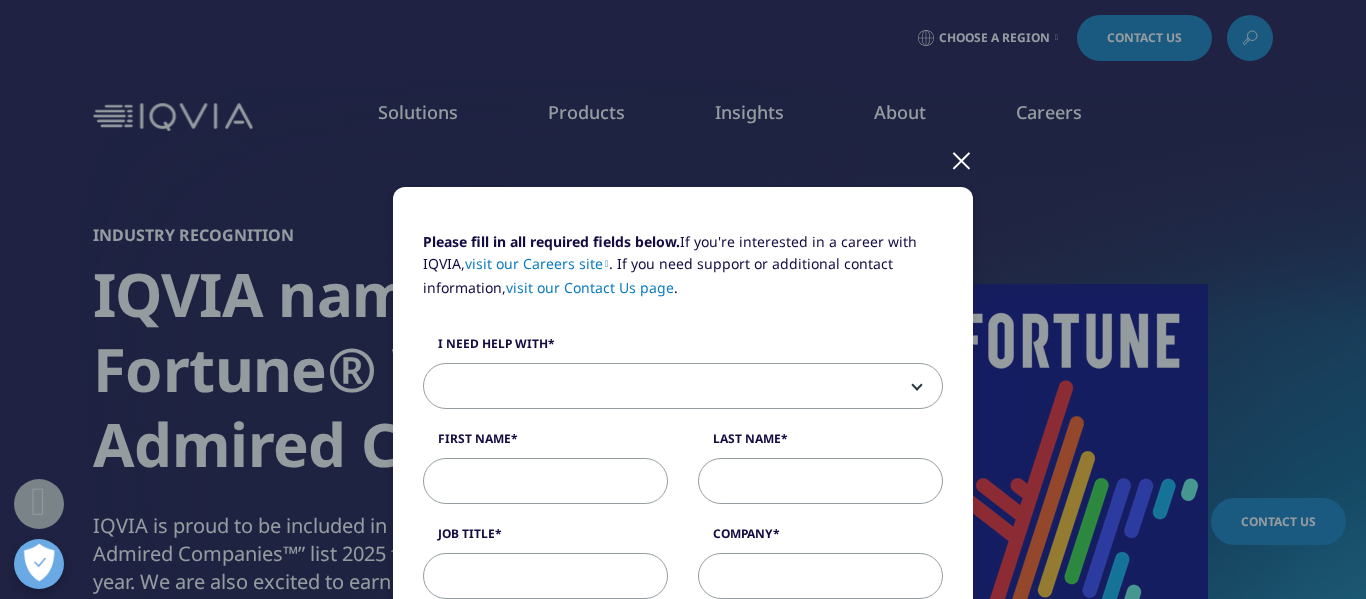 click at bounding box center [961, 159] 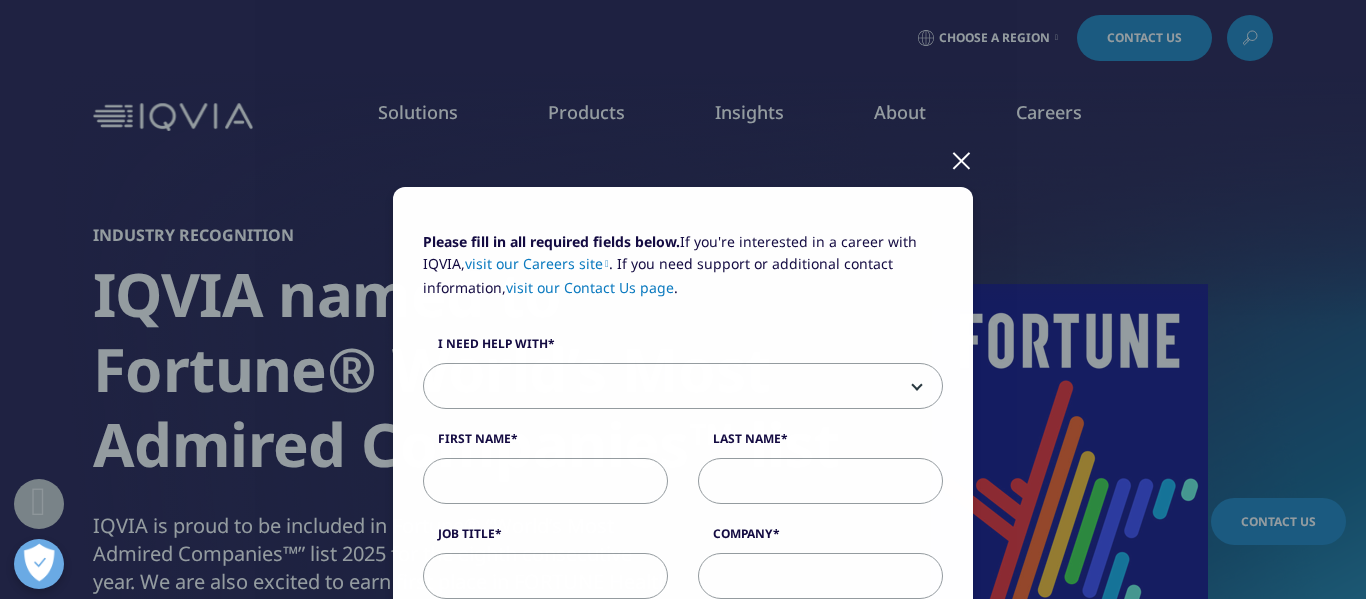 scroll, scrollTop: 303, scrollLeft: 0, axis: vertical 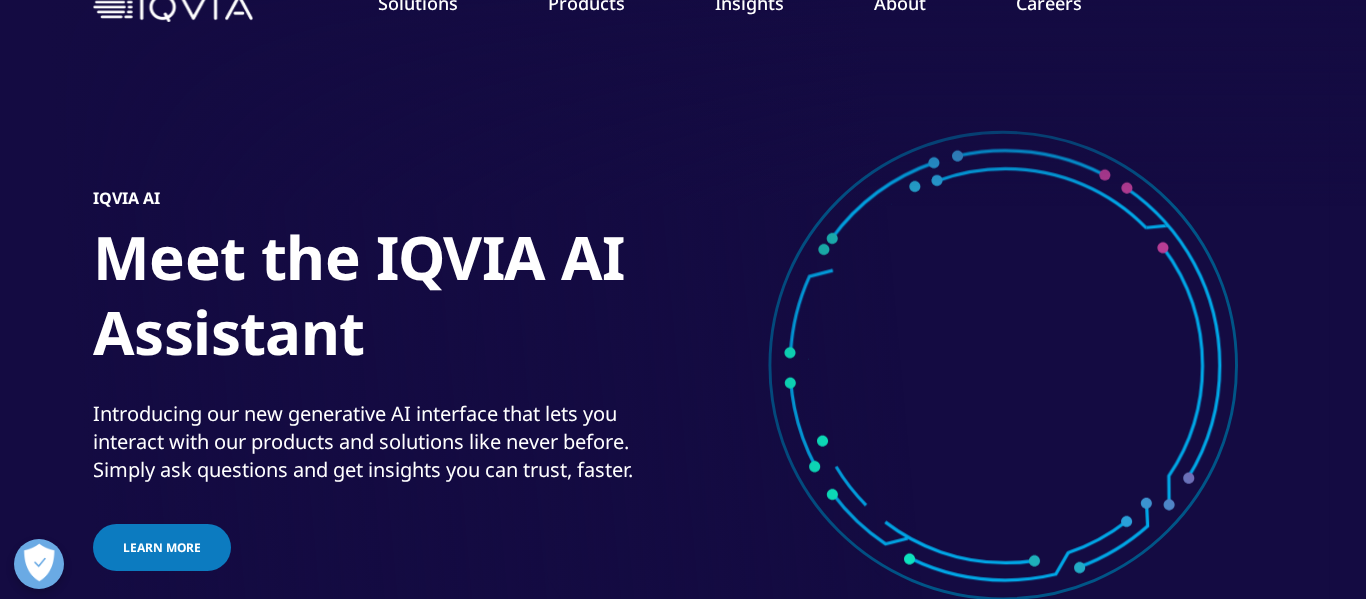 click on "Industry Recognition
IQVIA named to Fortune® World’s Most Admired Companies™ list
IQVIA is proud to be included in Fortune® “World’s Most Admired Companies™” list 2025 for the eighth consecutive year. We are also excited to earn first place in FORTUNE Health Care: Pharmacy and Other Services category for the fourth time. *
Learn more" at bounding box center [-497, 381] 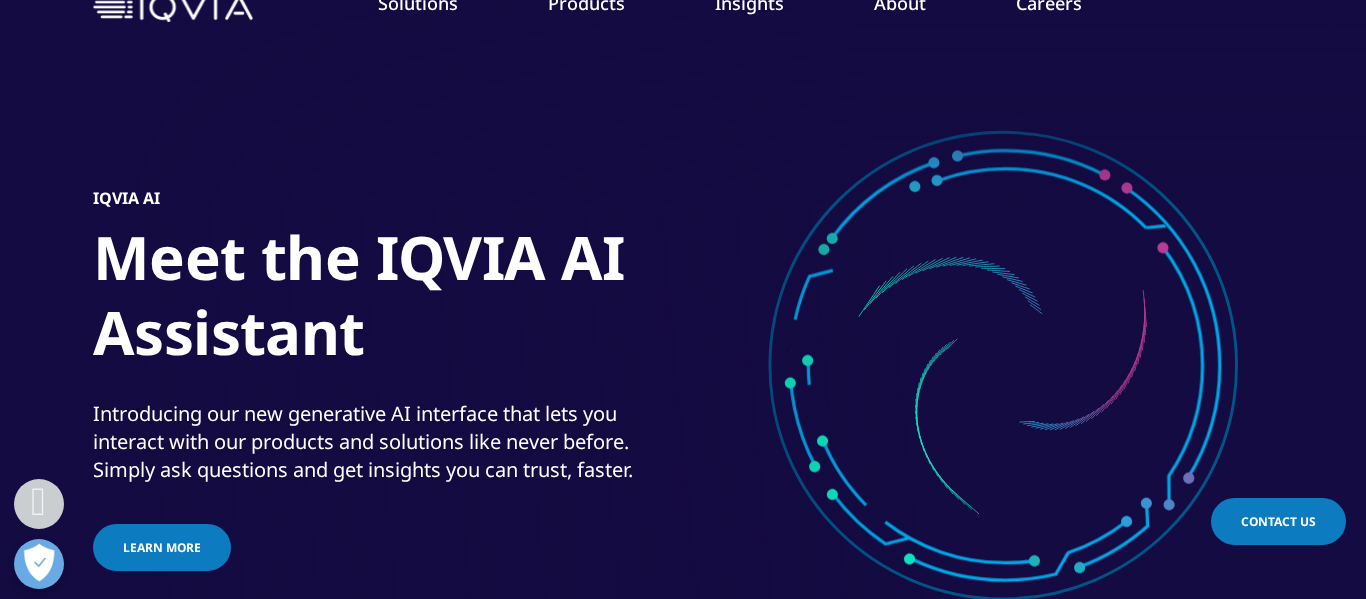 scroll, scrollTop: 806, scrollLeft: 0, axis: vertical 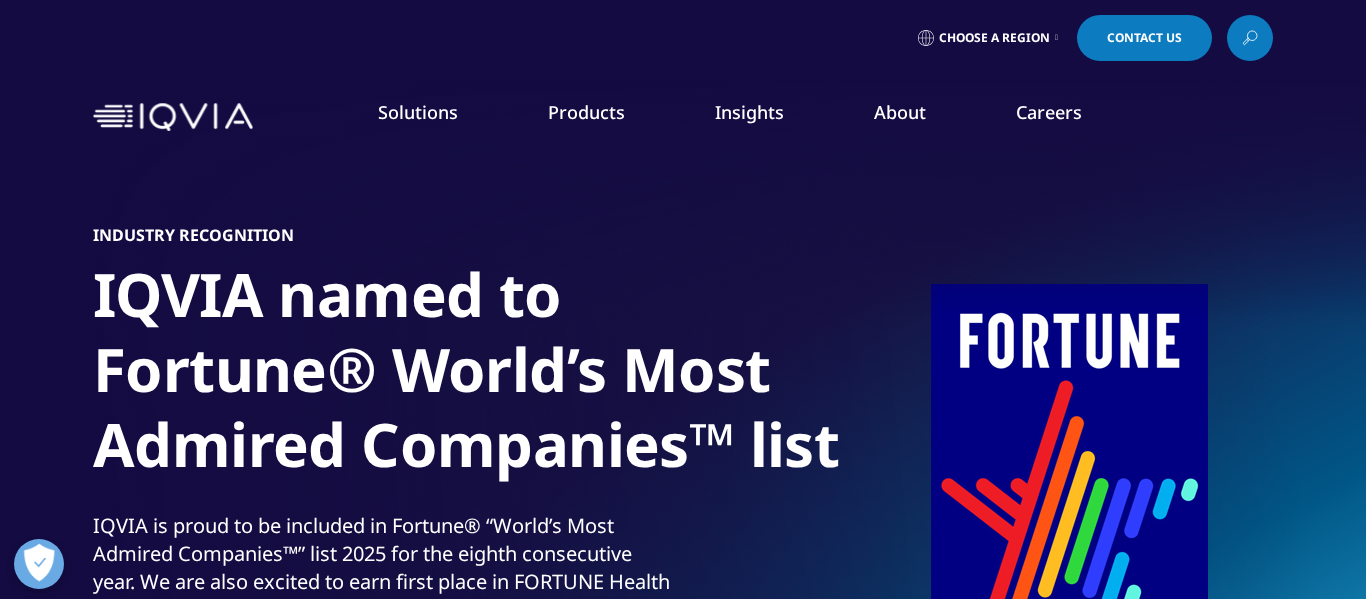 drag, startPoint x: 1150, startPoint y: 36, endPoint x: 1039, endPoint y: 263, distance: 252.68558 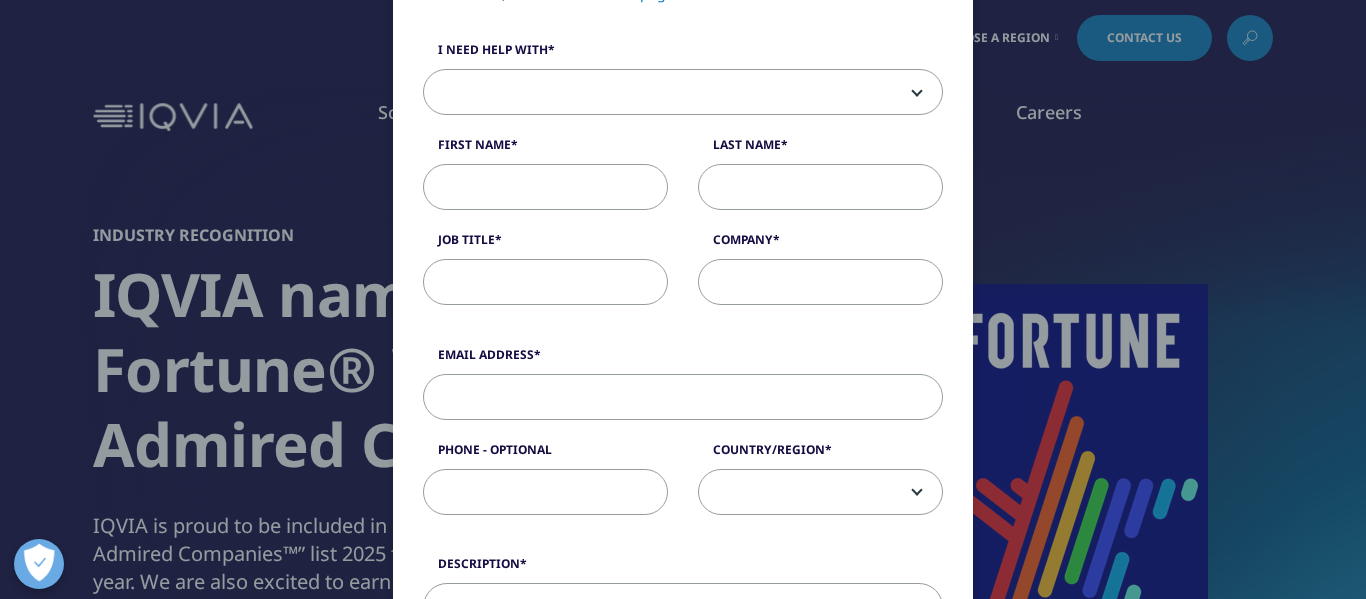 scroll, scrollTop: 0, scrollLeft: 0, axis: both 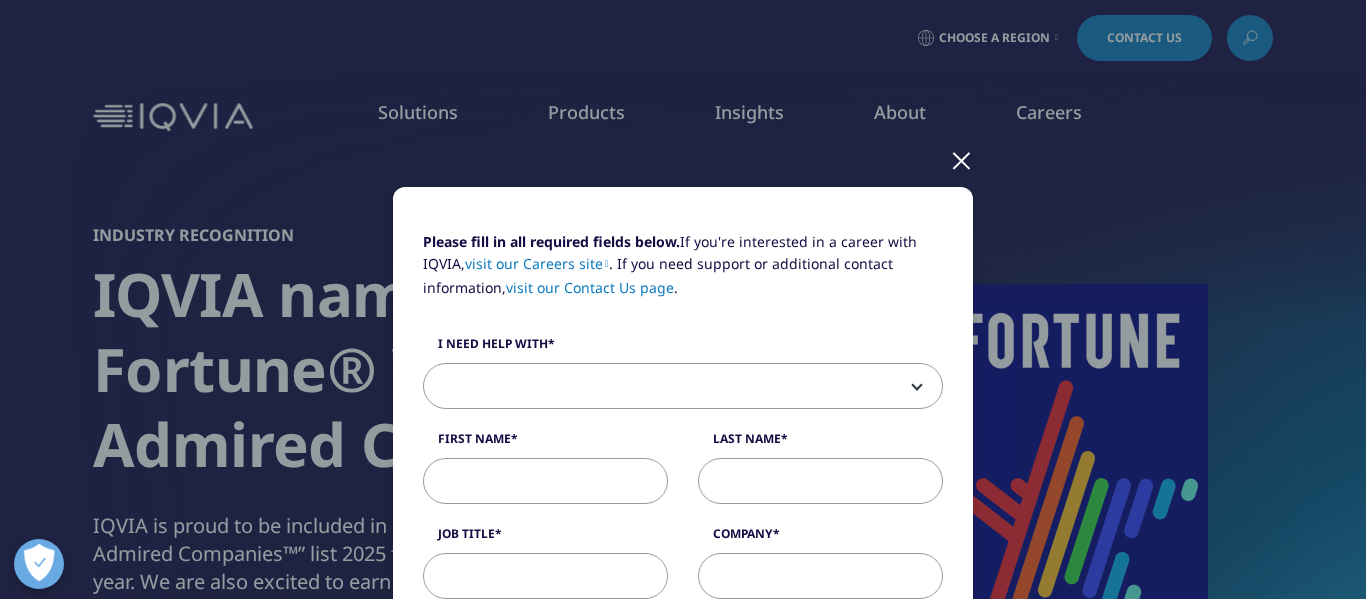 click at bounding box center [961, 159] 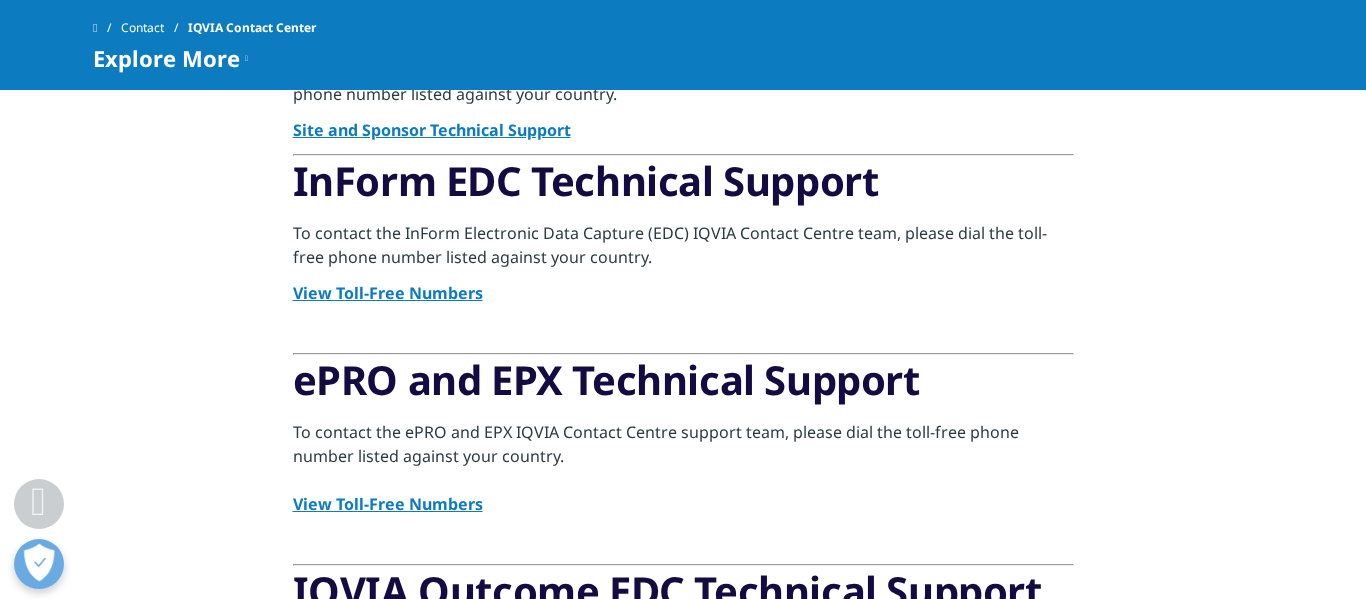 scroll, scrollTop: 0, scrollLeft: 0, axis: both 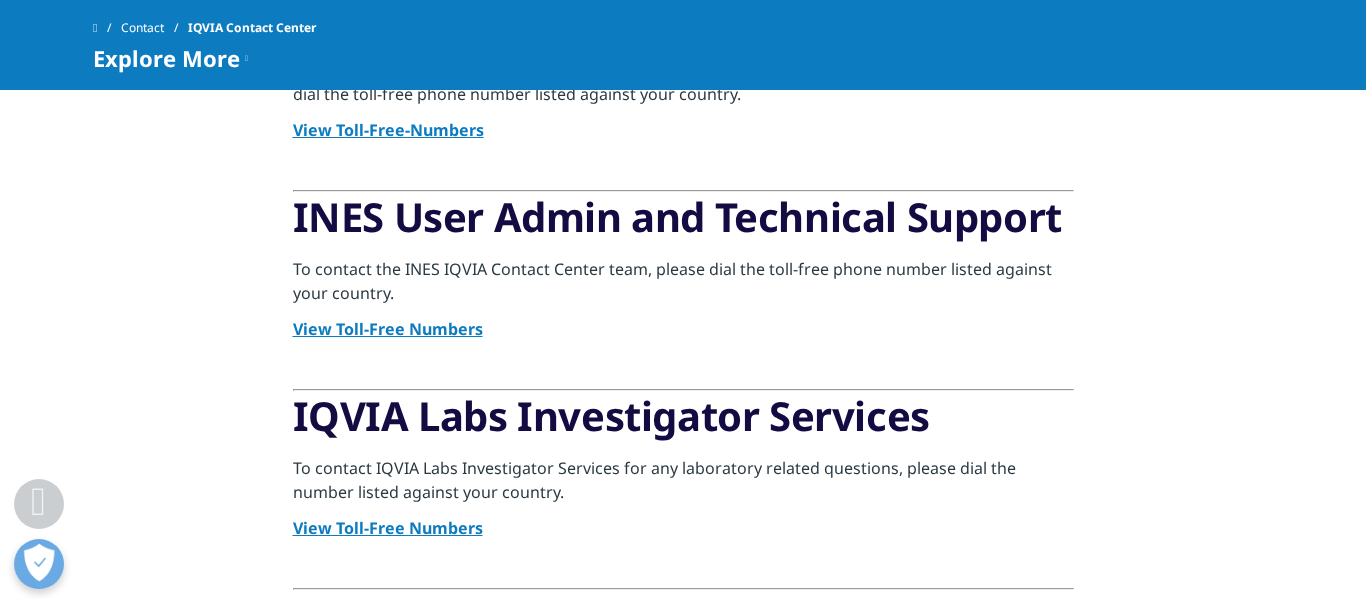 click on "IQVIA Decentralized Trials Technical Support
To contact the Study Hub, eCOA-Scribe, eConsent, IQVIA Contact Centre team, please dial the toll-free phone number listed against your country.
Site and Sponsor Technical Support
InForm EDC Technical Support
To contact the InForm Electronic Data Capture (EDC) IQVIA Contact Centre team, please dial the toll-free phone number listed against your country.
View Toll-Free Numbers
ePRO and EPX Technical Support
To contact the ePRO and EPX IQVIA Contact Centre support team, please dial the toll-free phone number listed against your country.
View Toll-Free Numbers
IQVIA Outcome EDC Technical Support
To contact the IQVIA Infosario Outcome Electronic Data Capture (EDC) Platform support team, please dial the toll-free phone number listed against your country.
View Toll-Free-Numbers
INES User Admin and Technical Support
View Toll-Free Numbers" at bounding box center (683, 86) 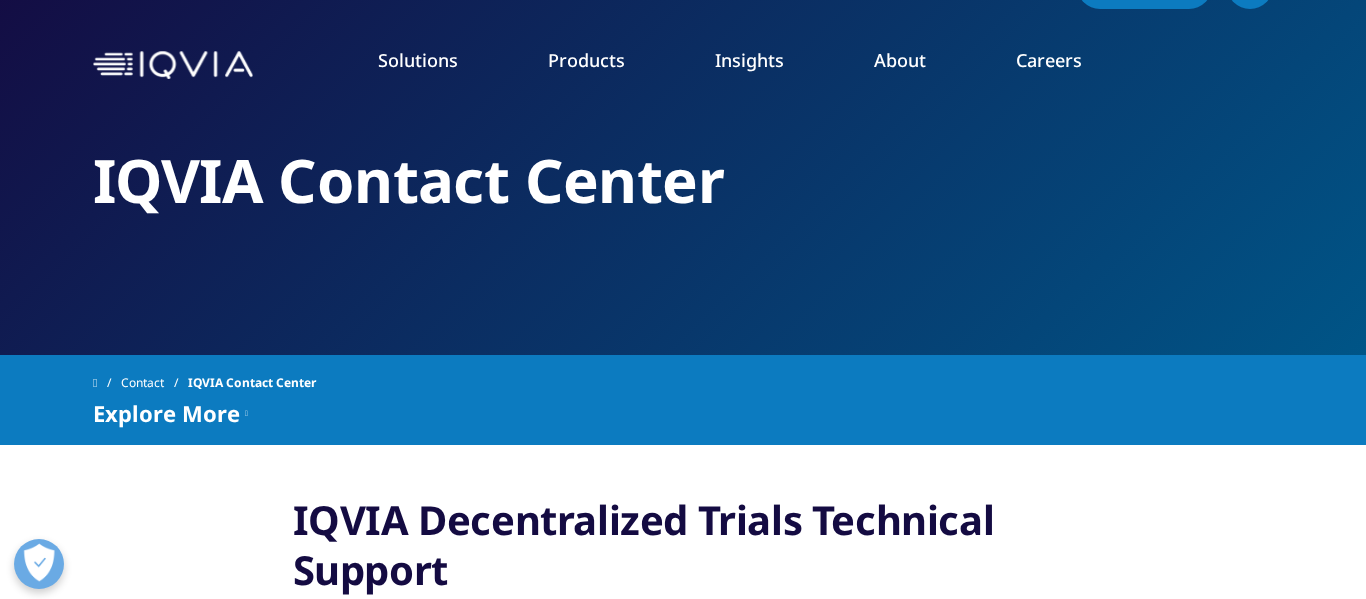 scroll, scrollTop: 23, scrollLeft: 0, axis: vertical 